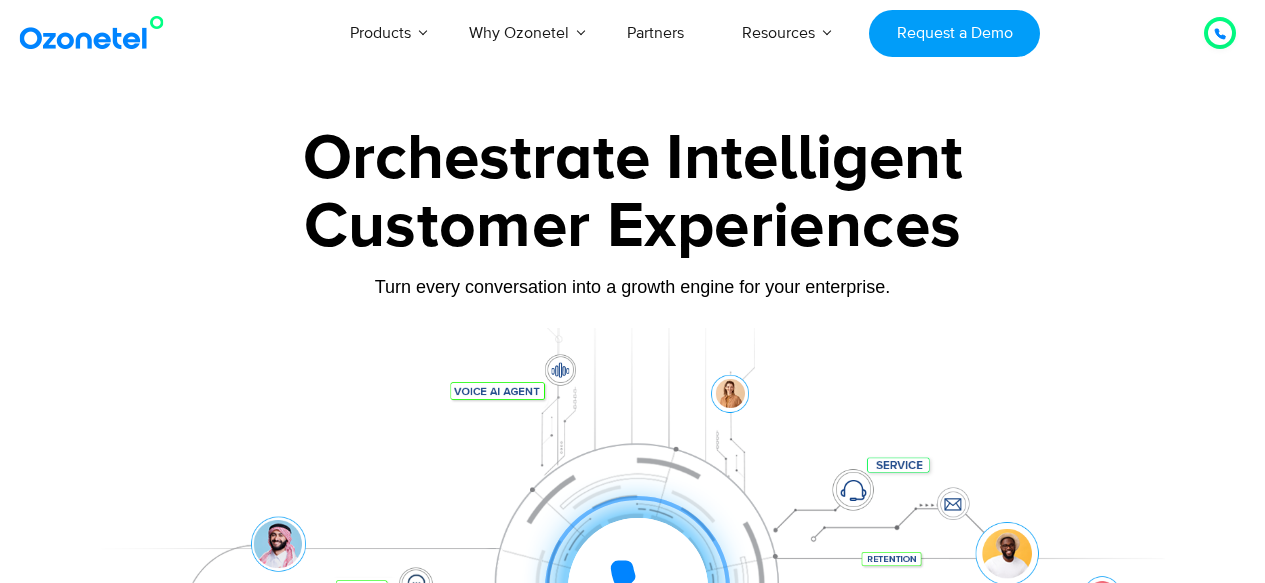 scroll, scrollTop: 0, scrollLeft: 0, axis: both 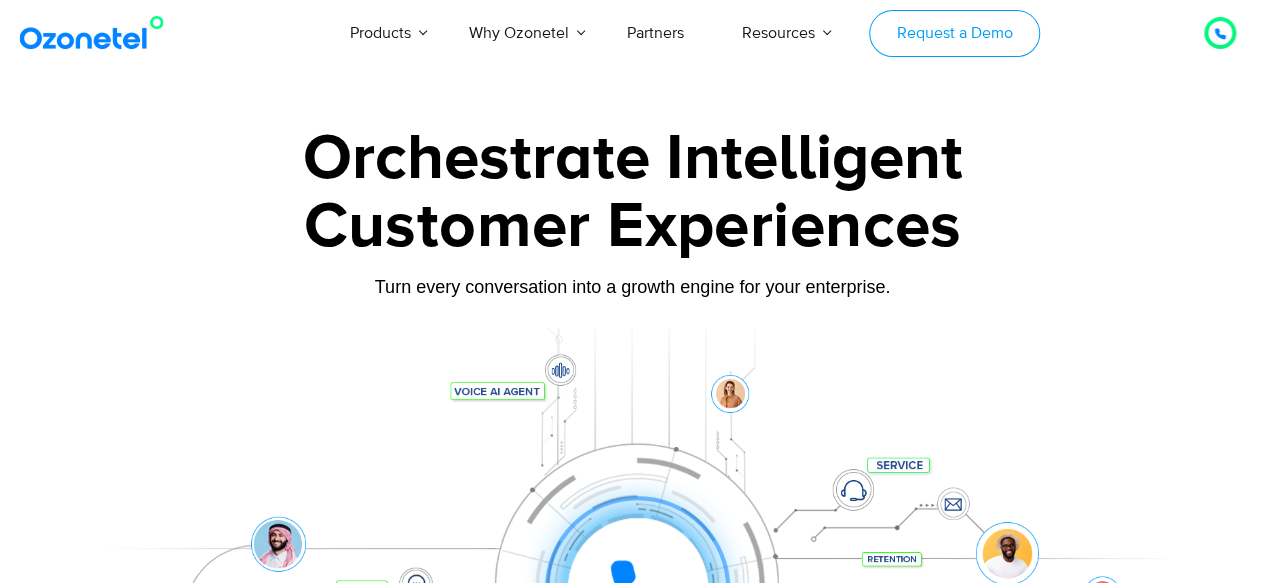 click on "Request a Demo" at bounding box center [954, 33] 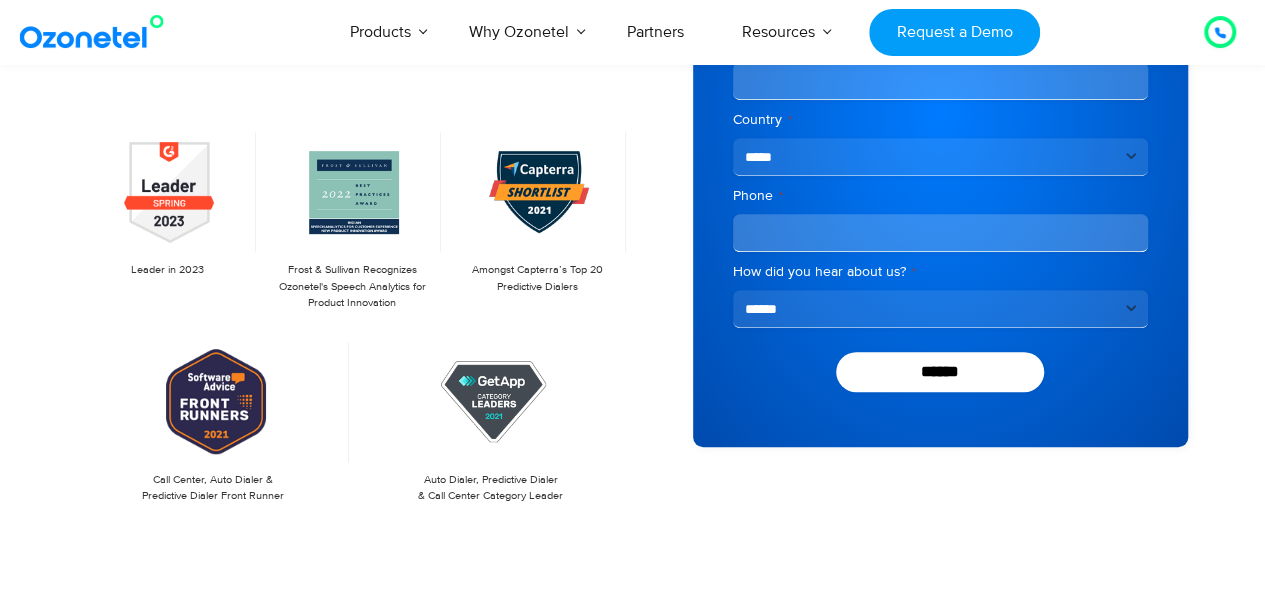 scroll, scrollTop: 437, scrollLeft: 0, axis: vertical 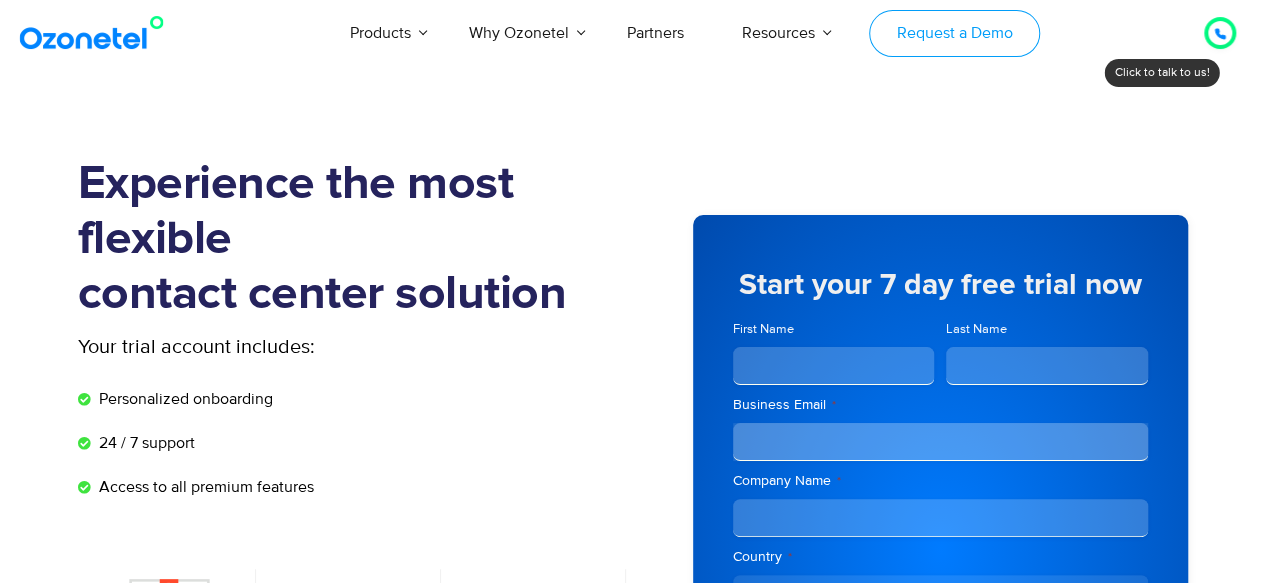 click on "Request a Demo" at bounding box center (954, 33) 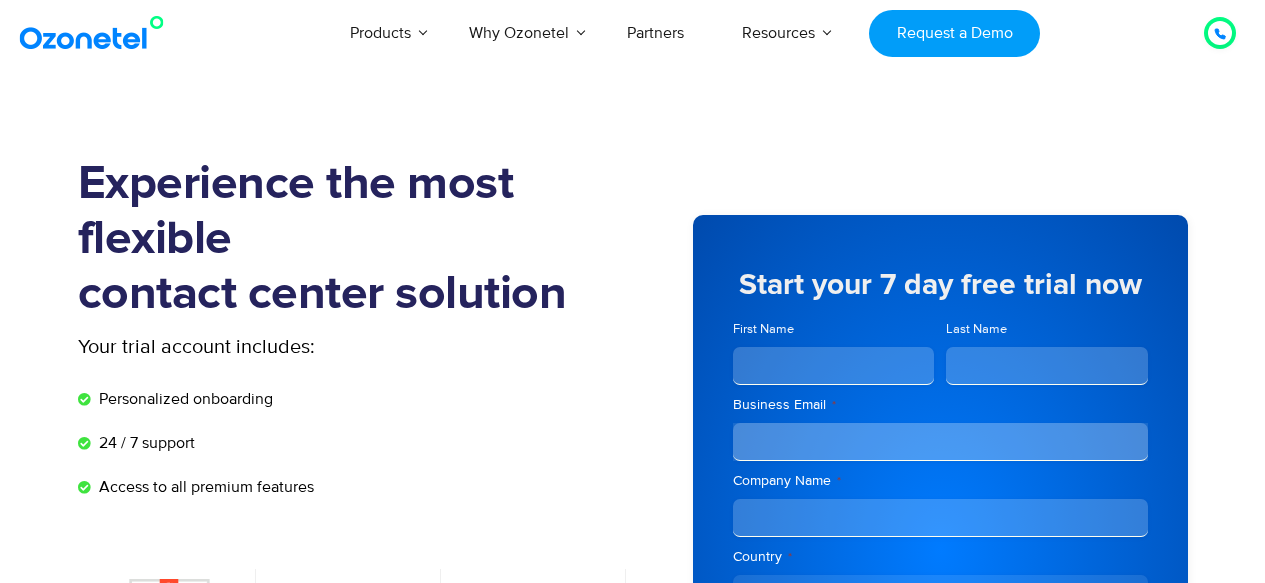 scroll, scrollTop: 0, scrollLeft: 0, axis: both 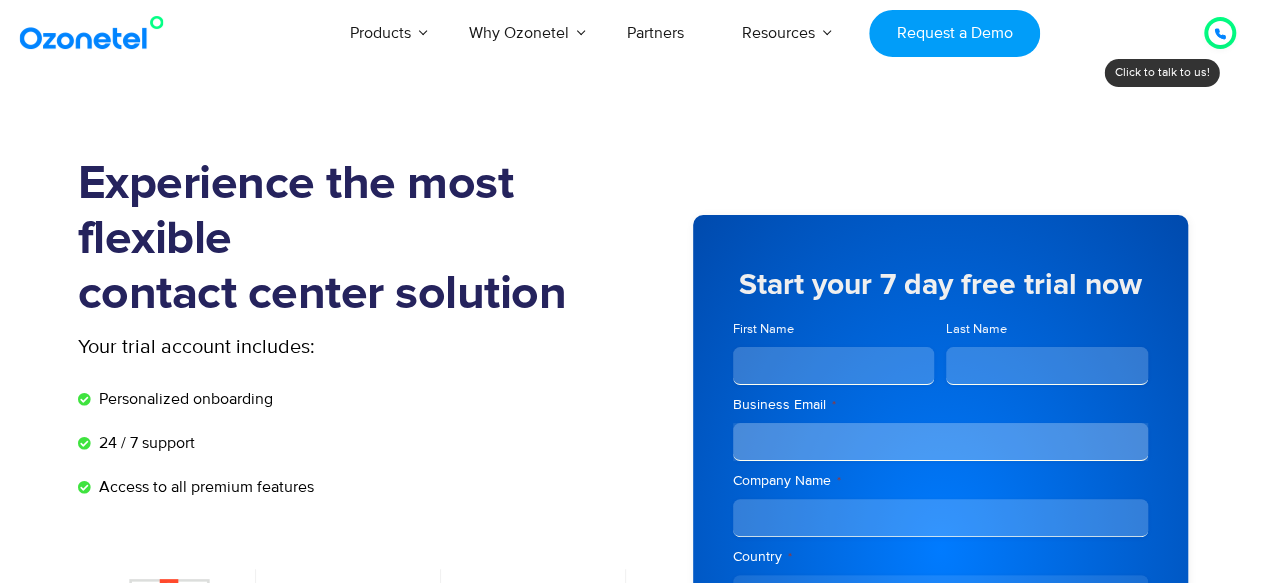 click at bounding box center [1220, 33] 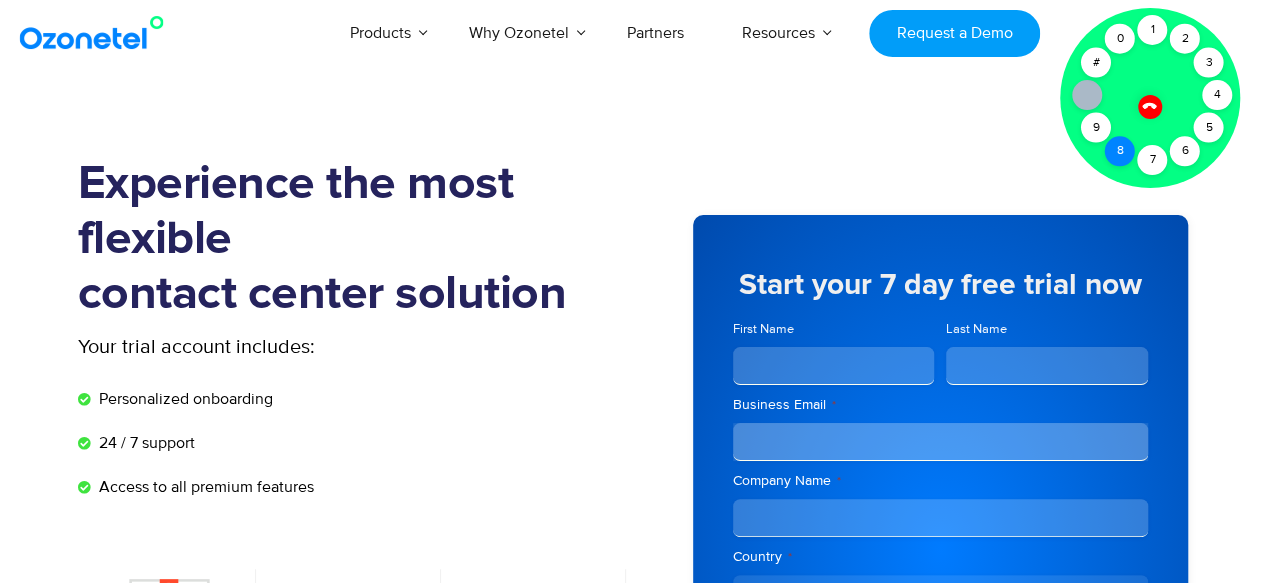 click on "8" at bounding box center (1120, 151) 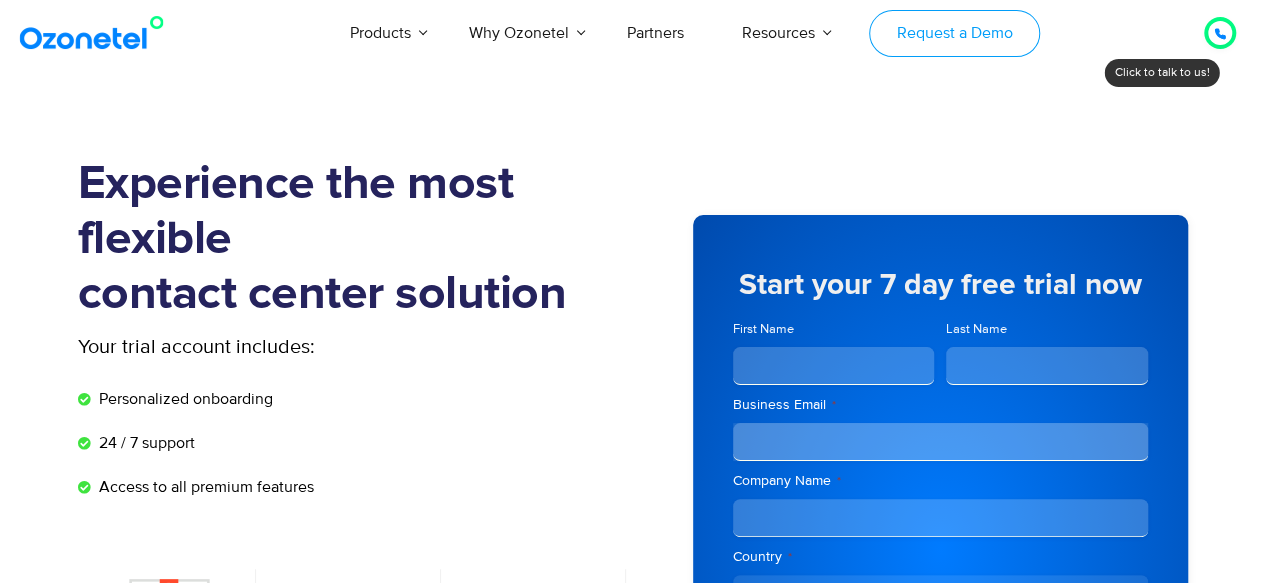 click on "Request a Demo" at bounding box center [954, 33] 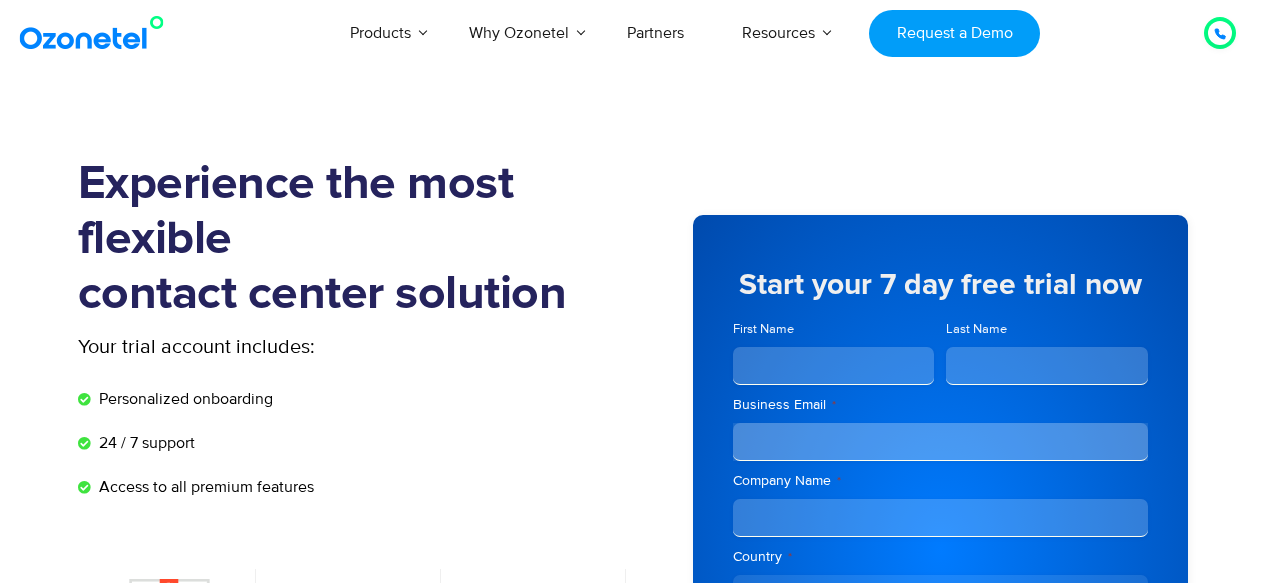 scroll, scrollTop: 0, scrollLeft: 0, axis: both 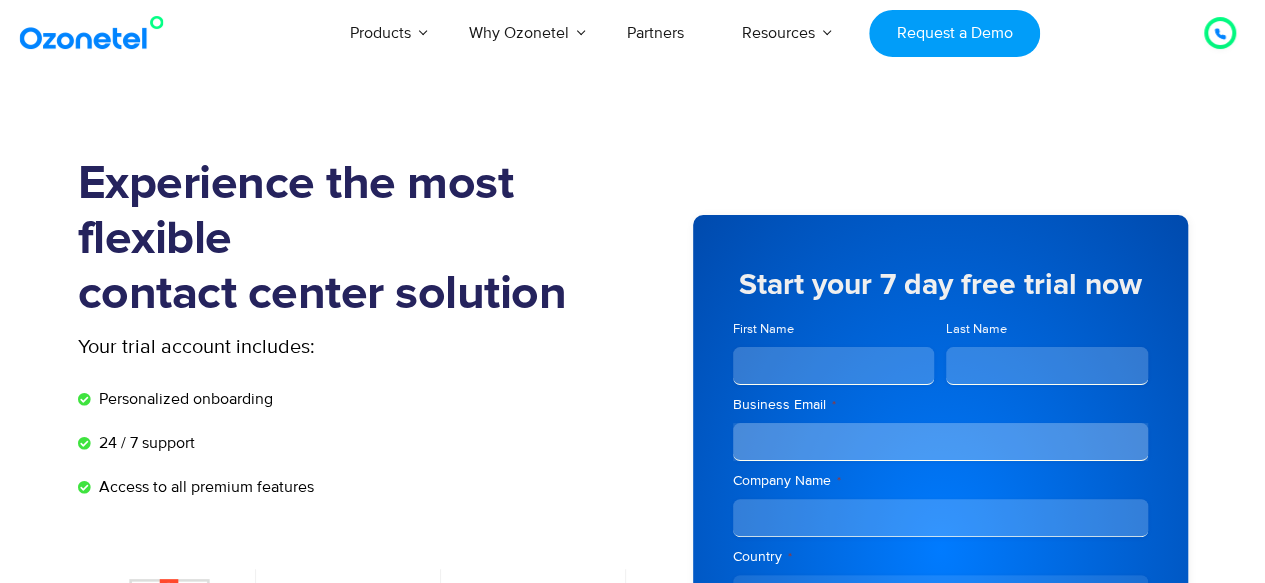click on "First Name" at bounding box center [834, 366] 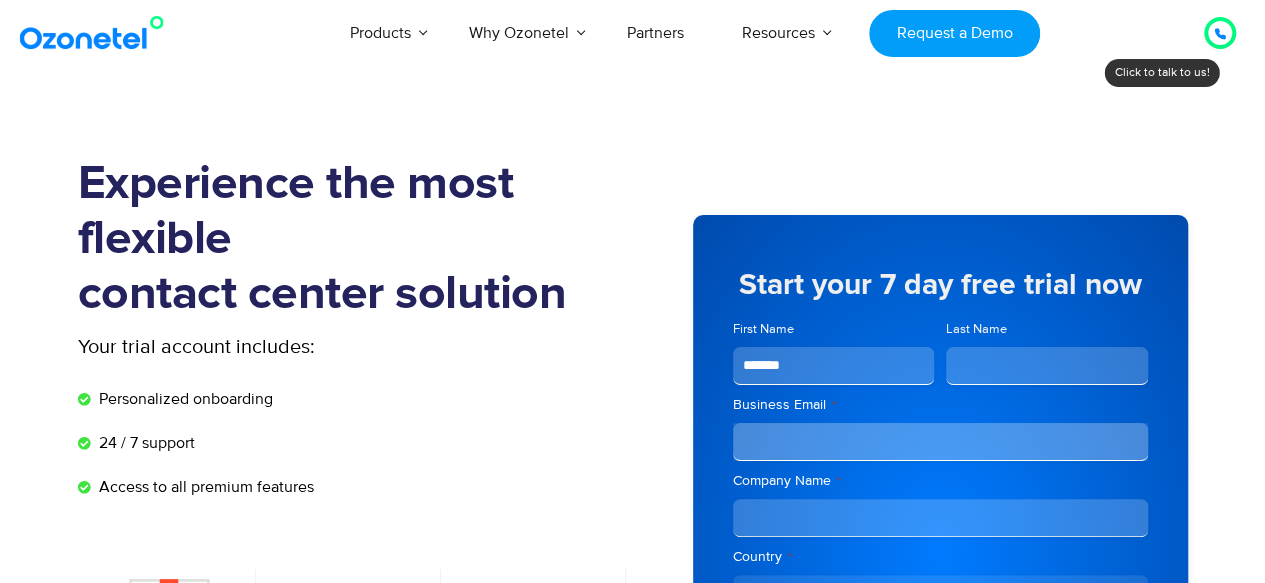 type on "*******" 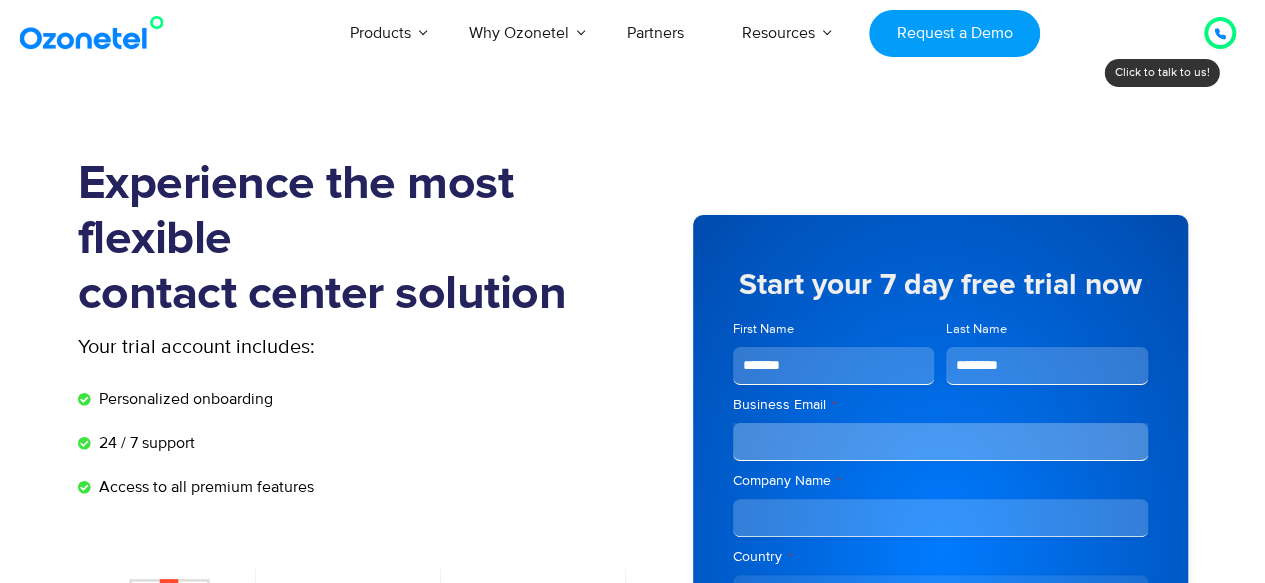 type on "********" 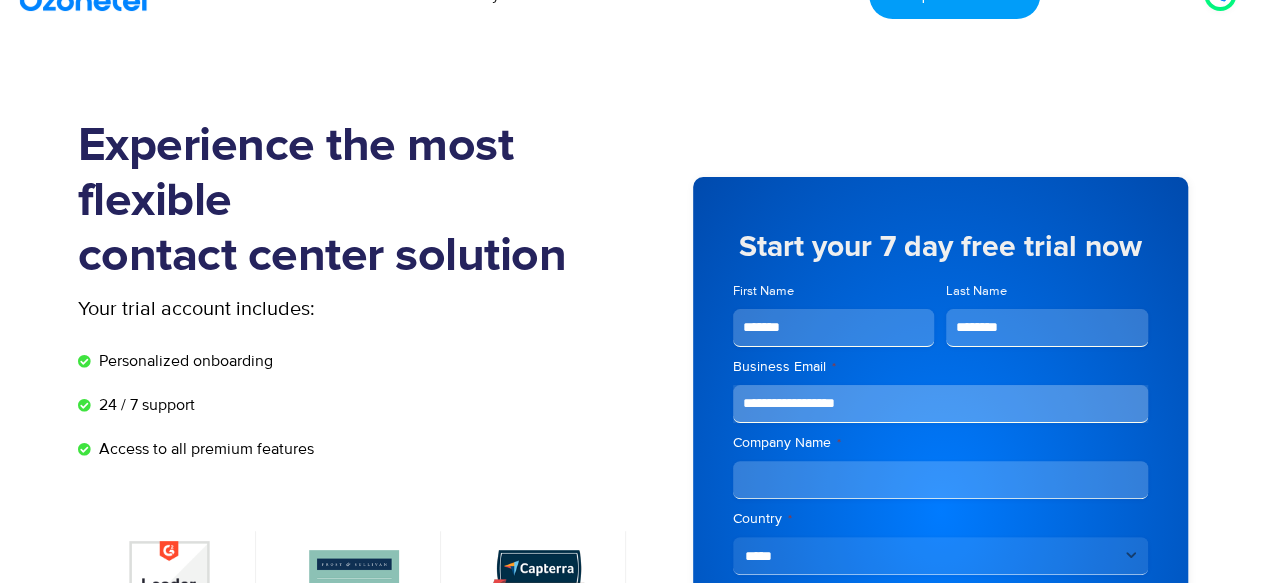 scroll, scrollTop: 42, scrollLeft: 0, axis: vertical 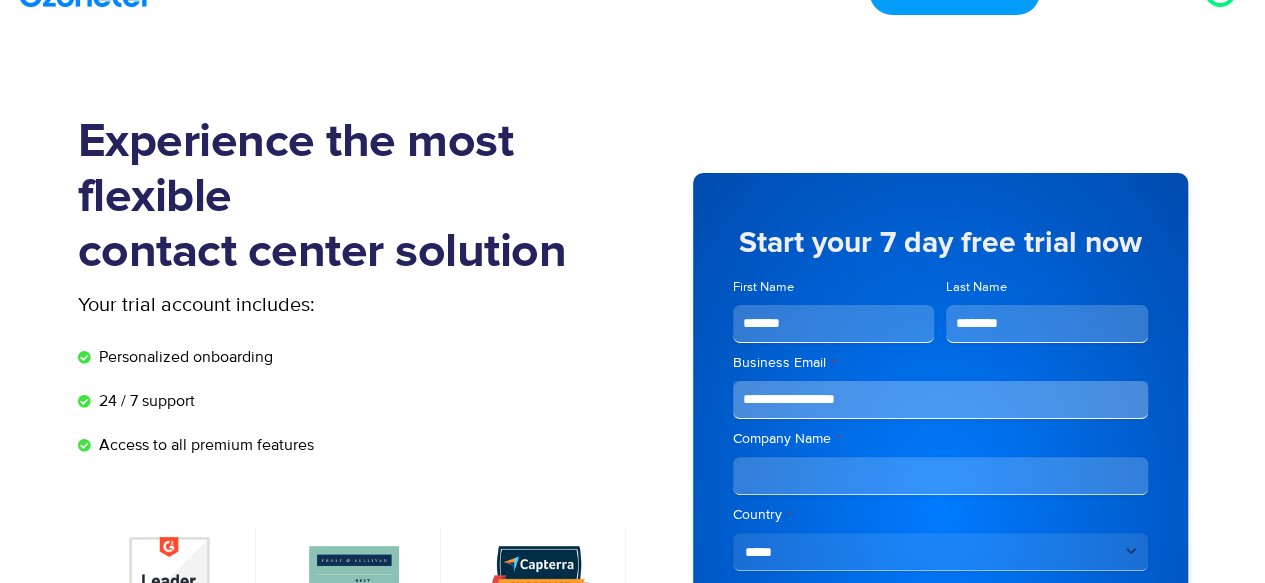 type on "**********" 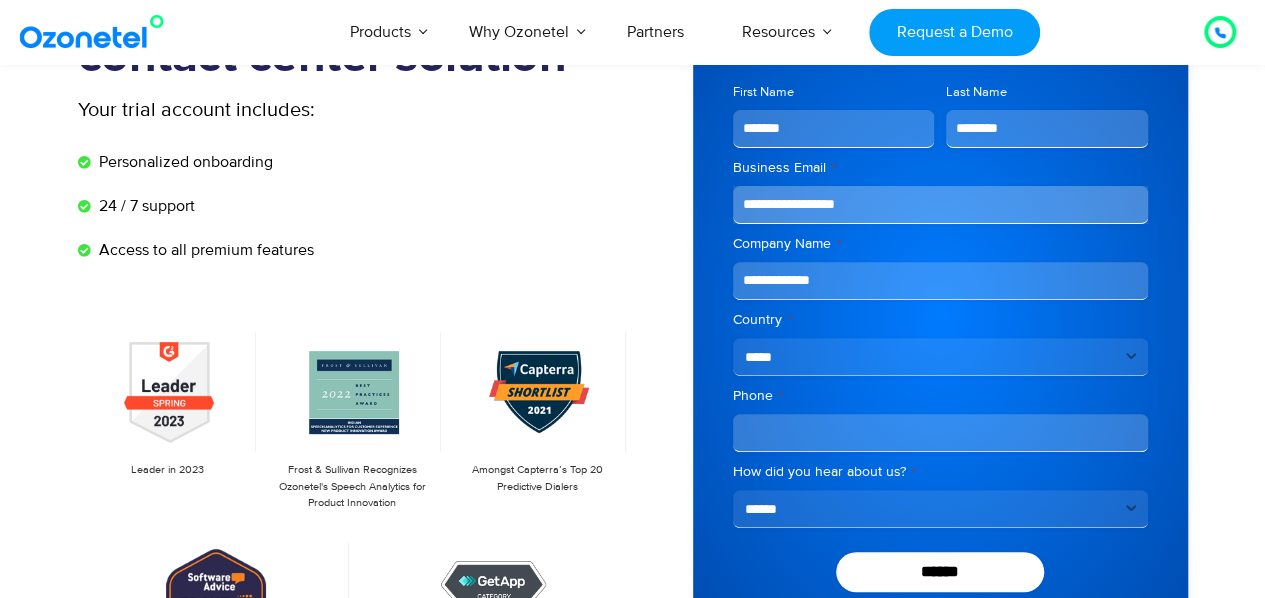 scroll, scrollTop: 242, scrollLeft: 0, axis: vertical 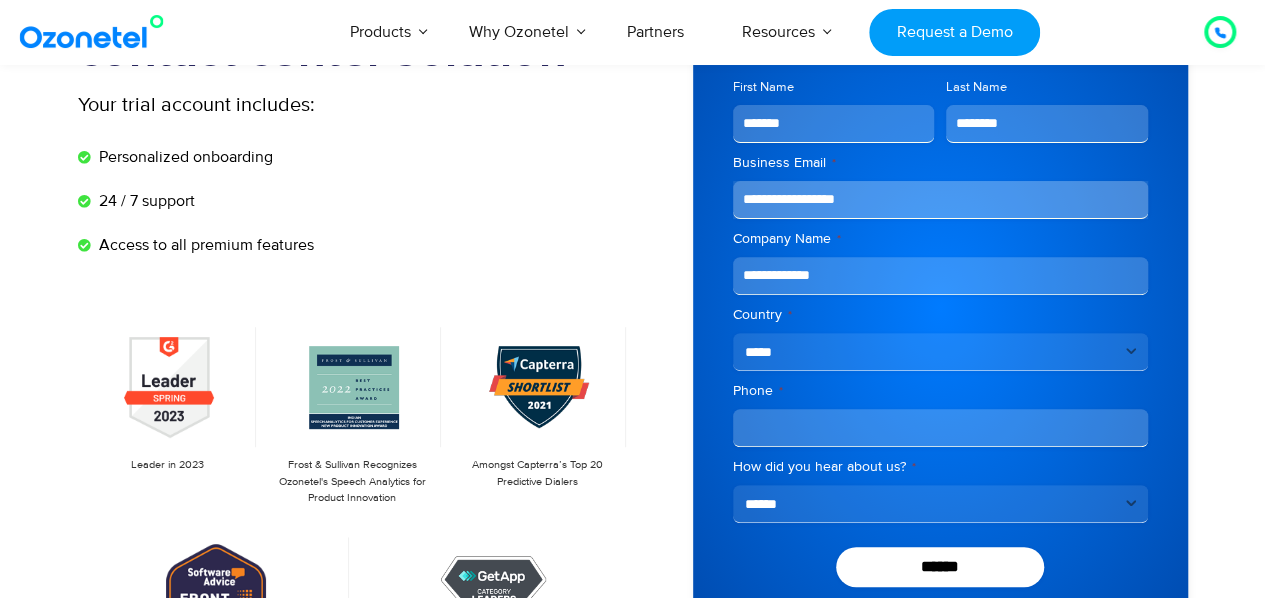 type on "**********" 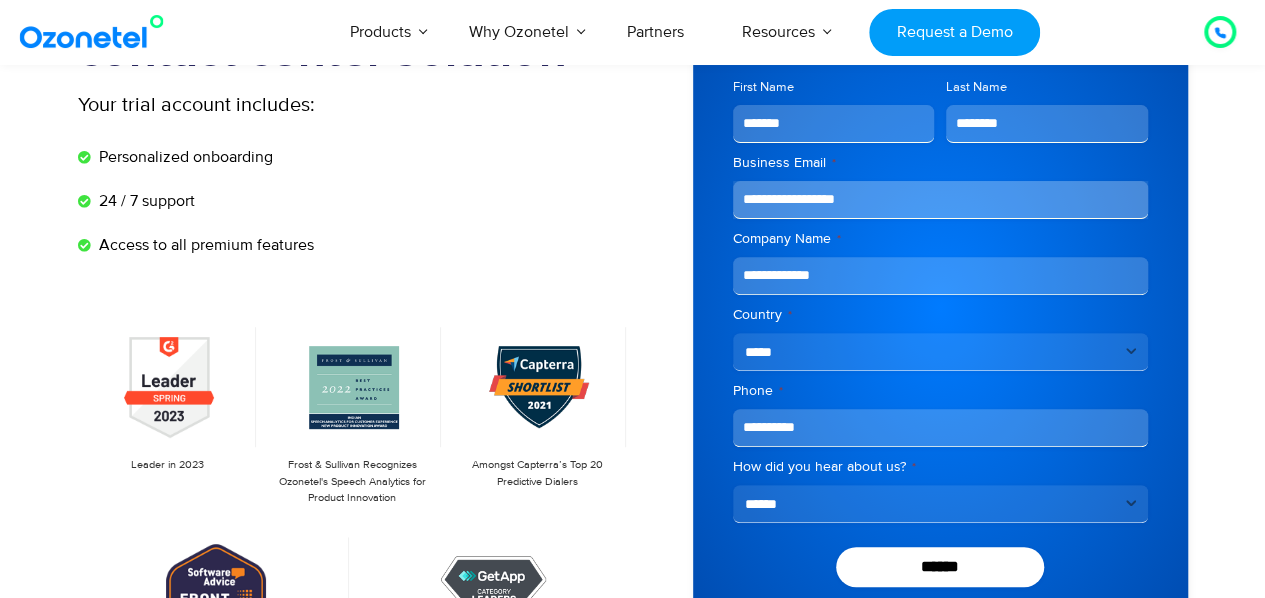 scroll, scrollTop: 284, scrollLeft: 0, axis: vertical 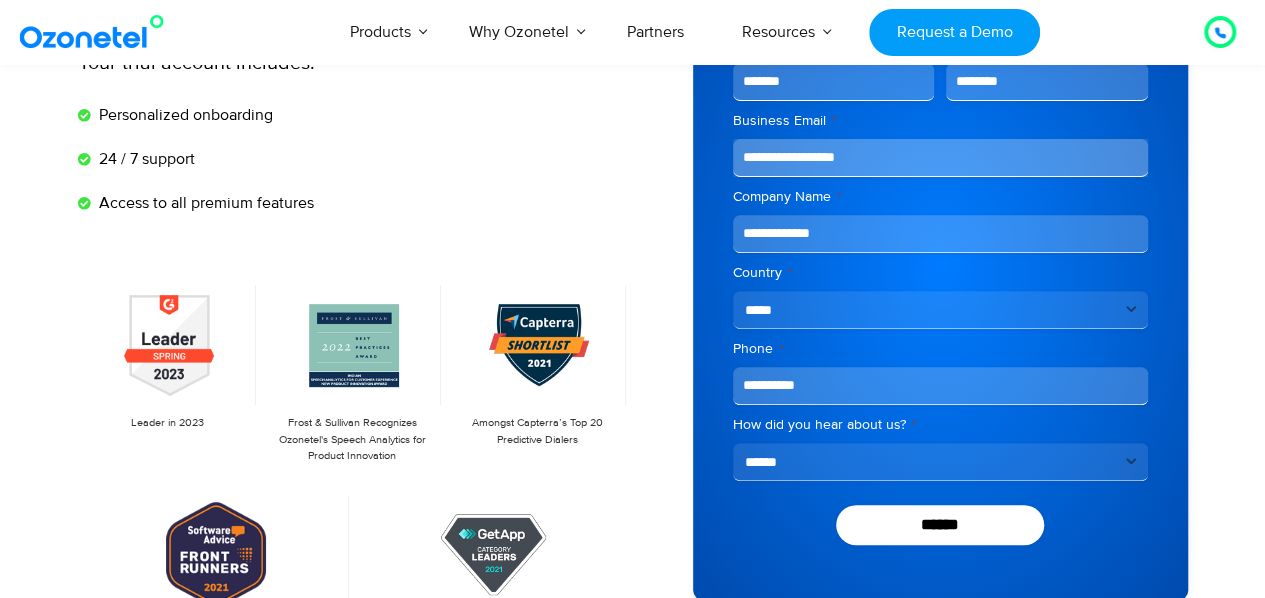 type on "**********" 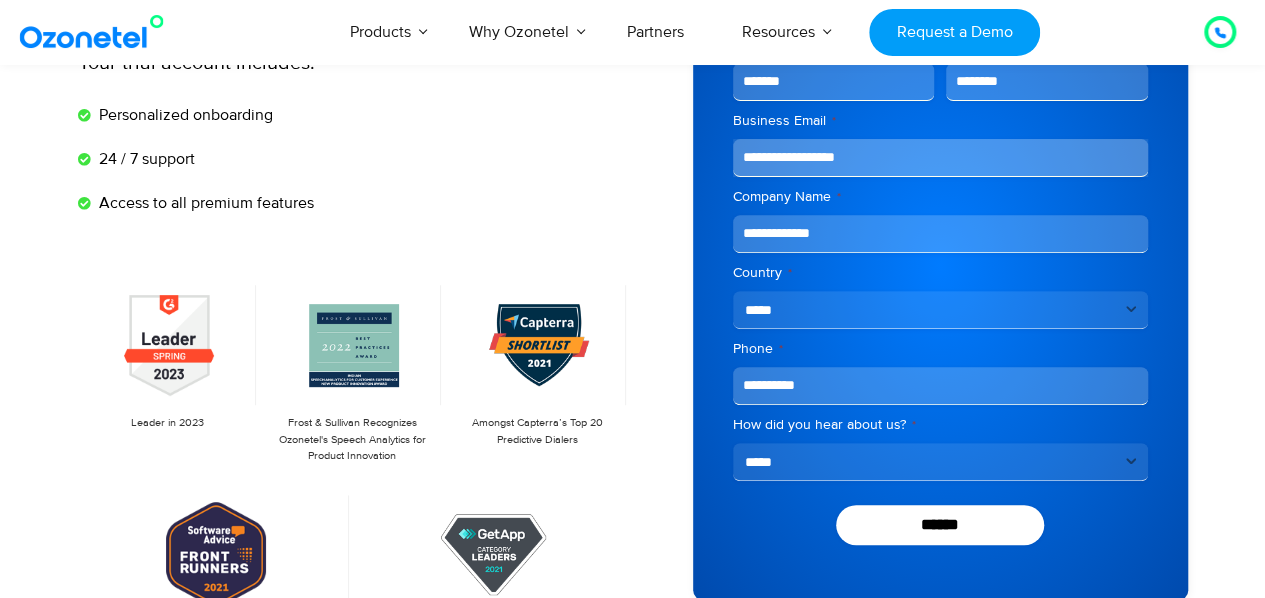 click on "**********" at bounding box center [940, 462] 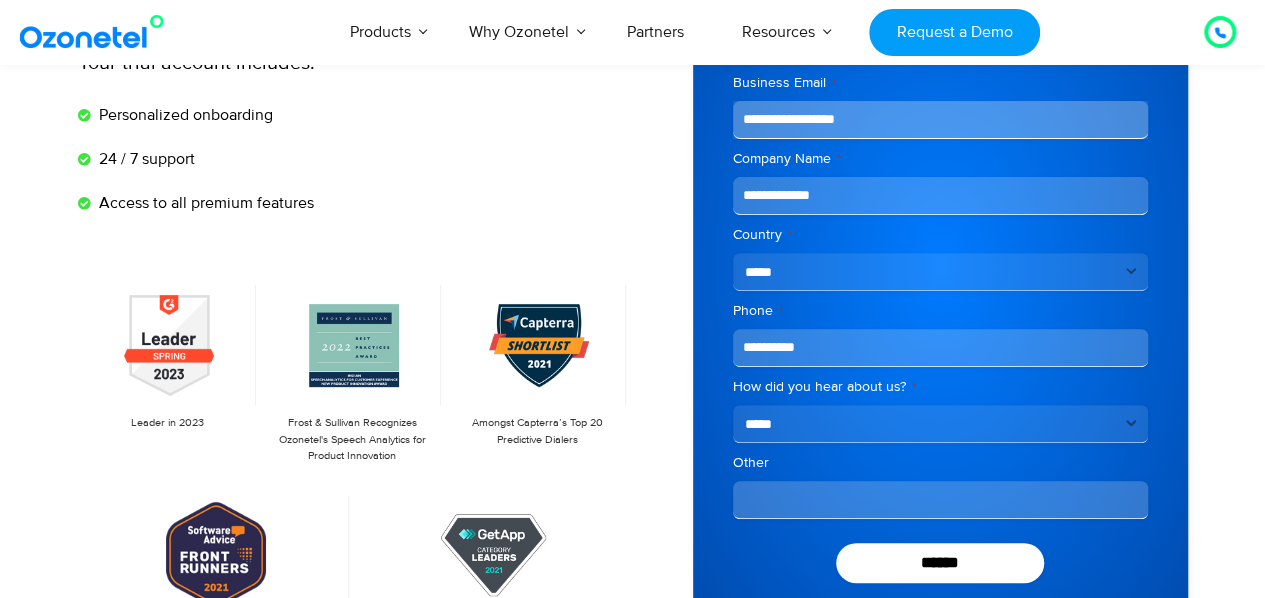 click on "**********" at bounding box center [940, 424] 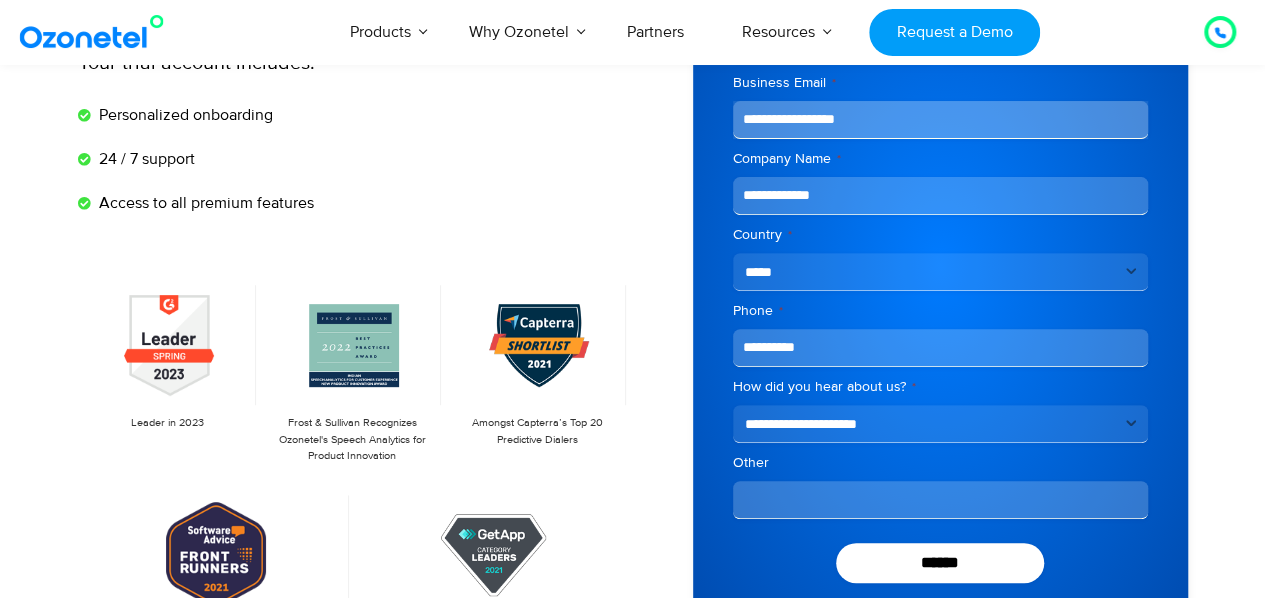 click on "**********" at bounding box center [940, 424] 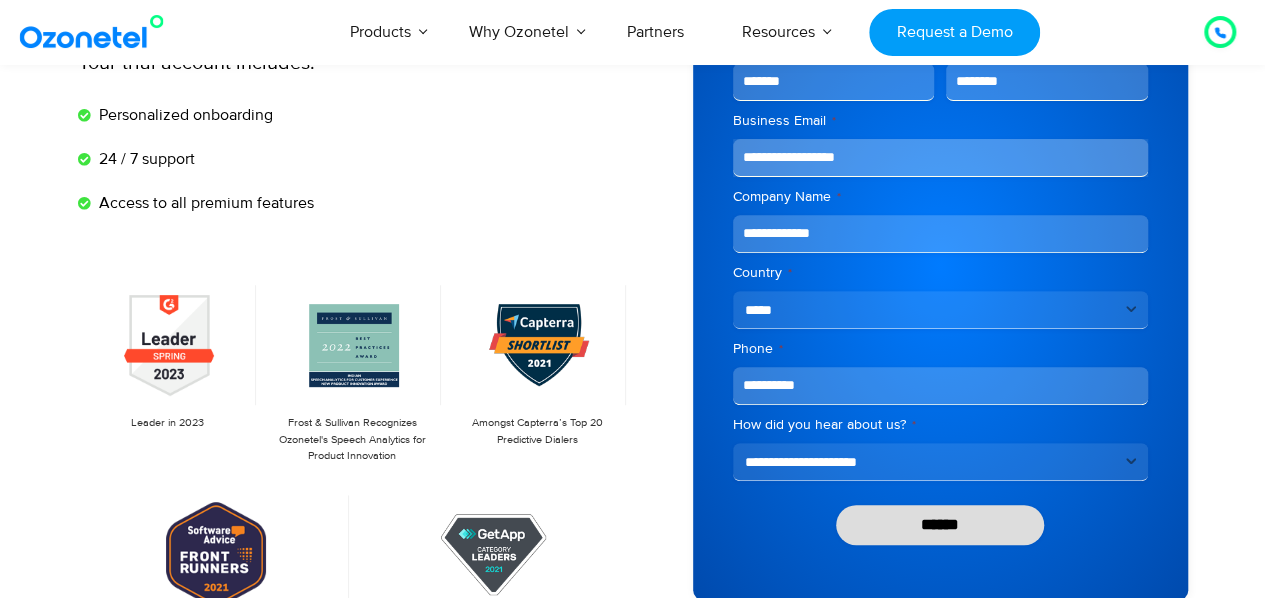 click on "******" at bounding box center (940, 525) 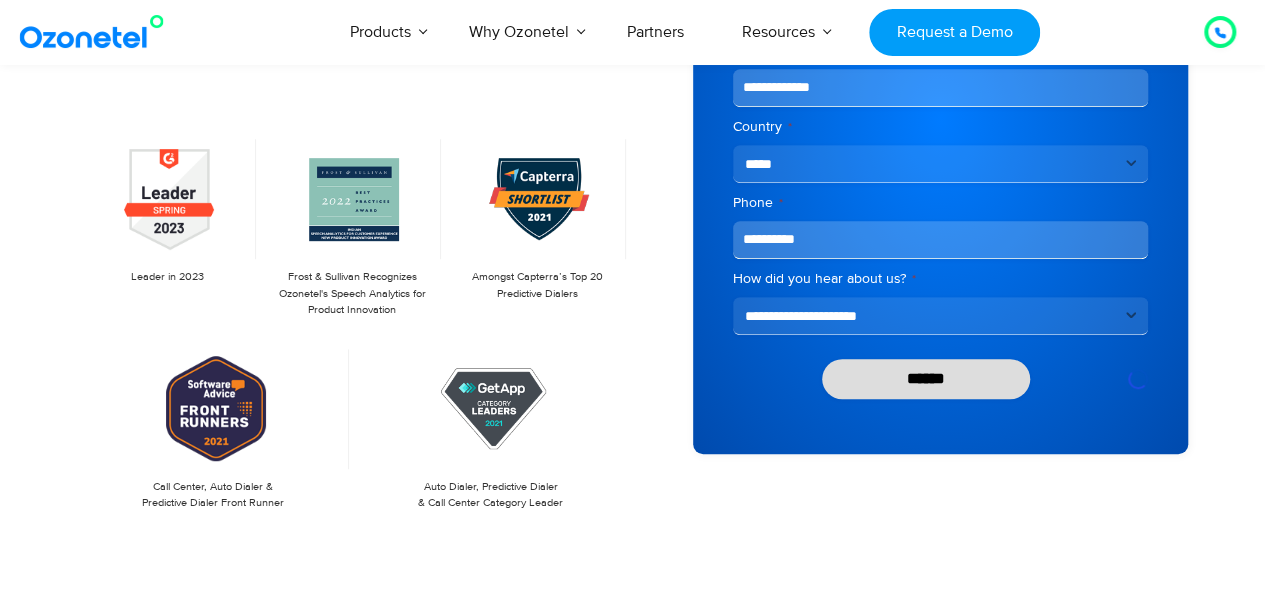 scroll, scrollTop: 436, scrollLeft: 0, axis: vertical 